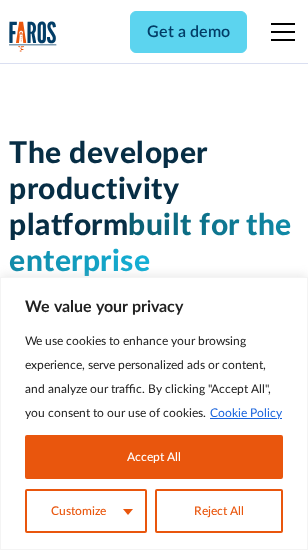 scroll, scrollTop: 0, scrollLeft: 0, axis: both 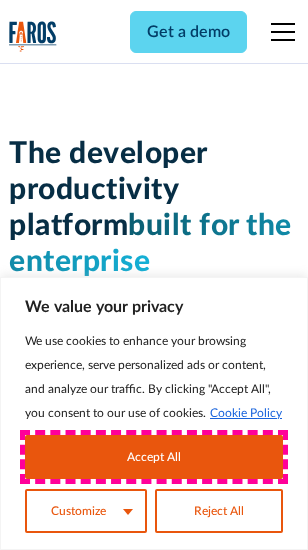 click on "Accept All" at bounding box center [154, 457] 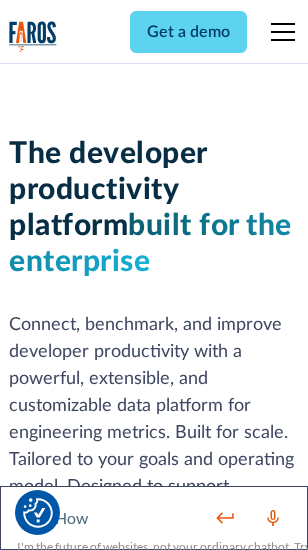 scroll, scrollTop: 301, scrollLeft: 0, axis: vertical 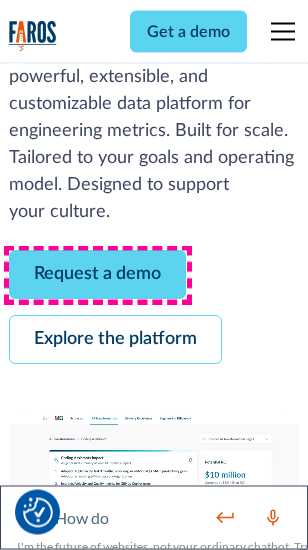click on "Request a demo" at bounding box center (97, 275) 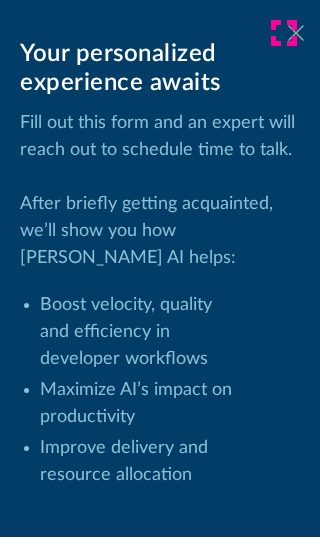 click 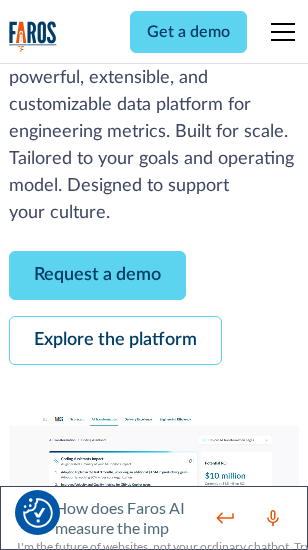 scroll, scrollTop: 366, scrollLeft: 0, axis: vertical 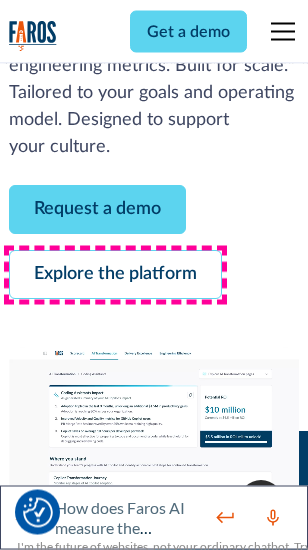 click on "Explore the platform" at bounding box center [115, 275] 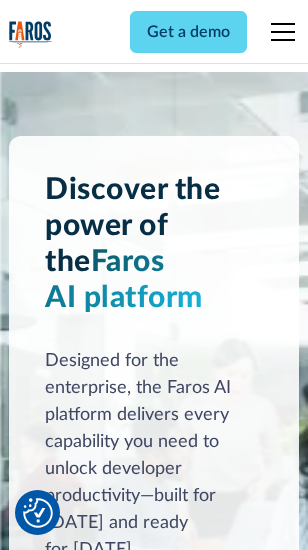 scroll, scrollTop: 15242, scrollLeft: 0, axis: vertical 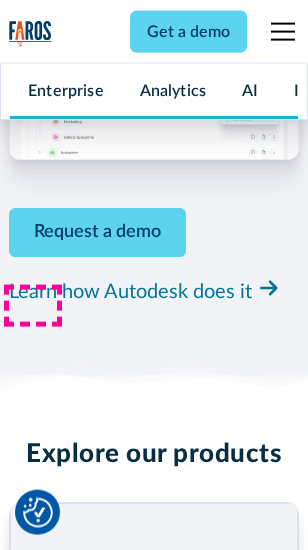 click on "Pricing" at bounding box center [33, 2512] 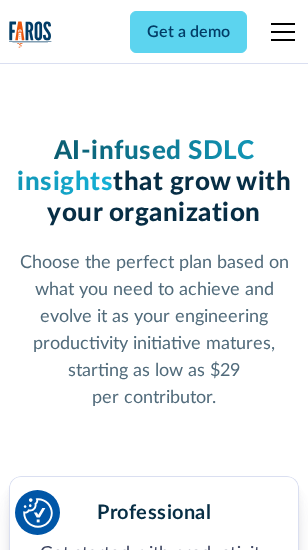 scroll, scrollTop: 3178, scrollLeft: 0, axis: vertical 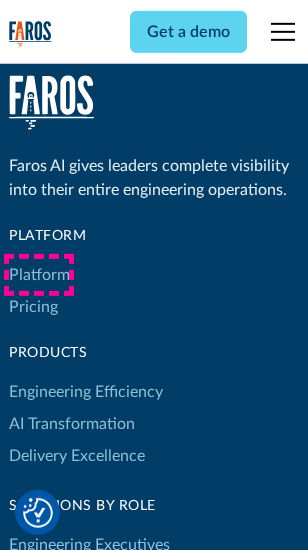 click on "Platform" at bounding box center (39, 275) 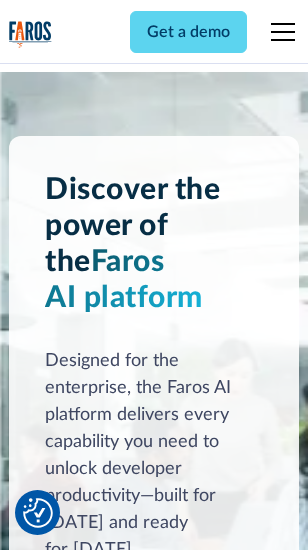 scroll, scrollTop: 15884, scrollLeft: 0, axis: vertical 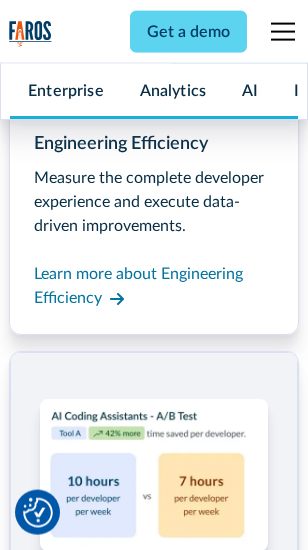click on "Coding Assistant Impact" at bounding box center [94, 2481] 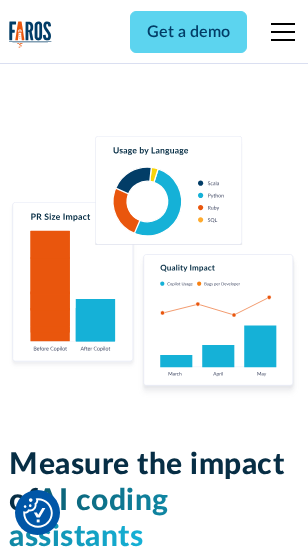 scroll, scrollTop: 12710, scrollLeft: 0, axis: vertical 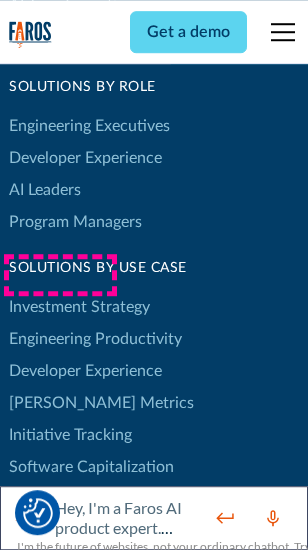 click on "[PERSON_NAME] Metrics" at bounding box center [101, 403] 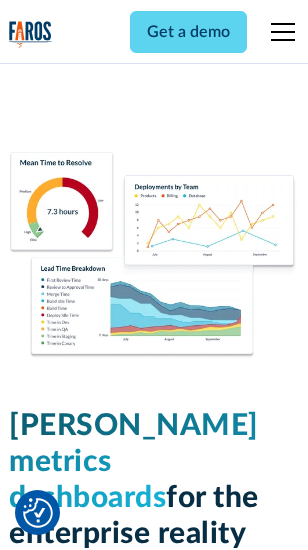 scroll, scrollTop: 9824, scrollLeft: 0, axis: vertical 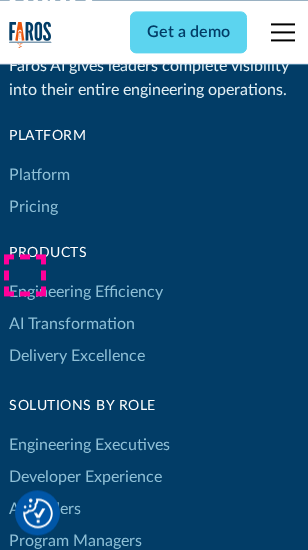 click on "Blog" at bounding box center [24, 939] 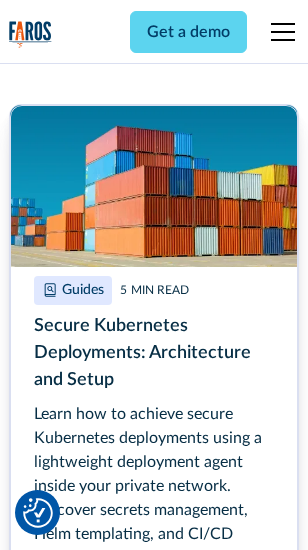 scroll, scrollTop: 8933, scrollLeft: 0, axis: vertical 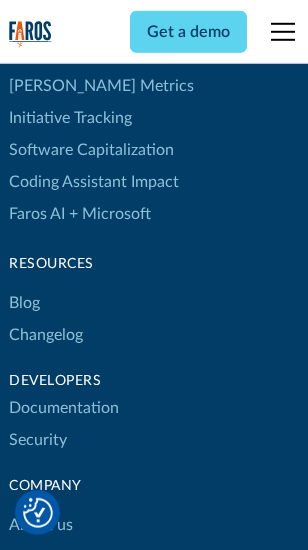 click on "Changelog" at bounding box center (46, 335) 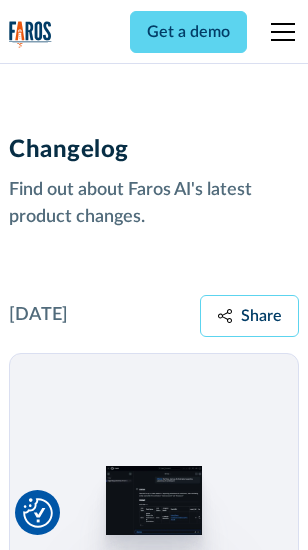 scroll, scrollTop: 24124, scrollLeft: 0, axis: vertical 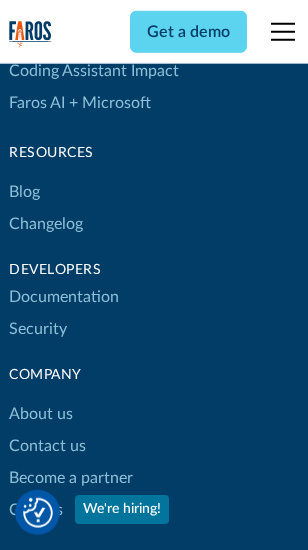 click on "About us" at bounding box center (41, 414) 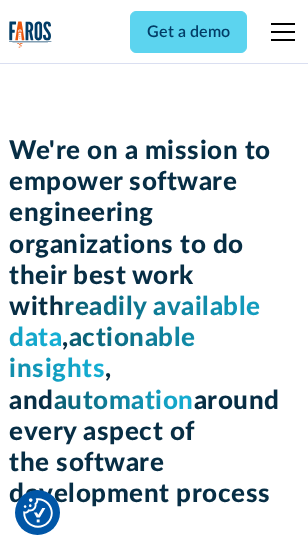 scroll, scrollTop: 6924, scrollLeft: 0, axis: vertical 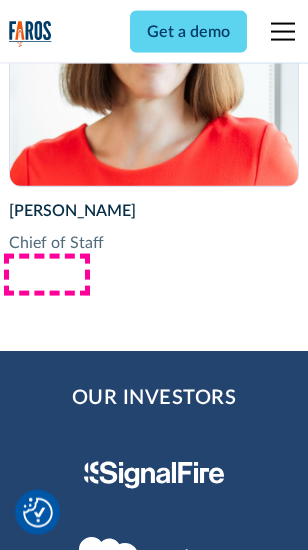 click on "Contact us" at bounding box center (47, 2782) 